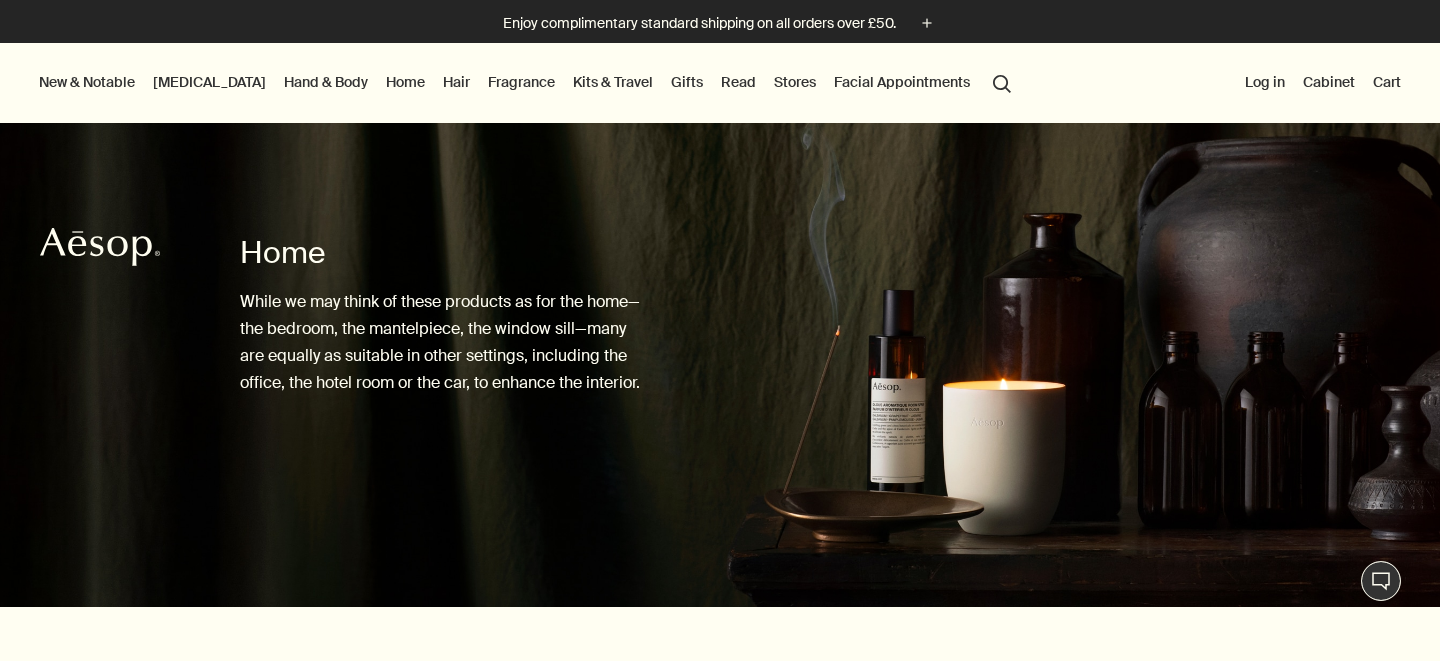 scroll, scrollTop: 0, scrollLeft: 0, axis: both 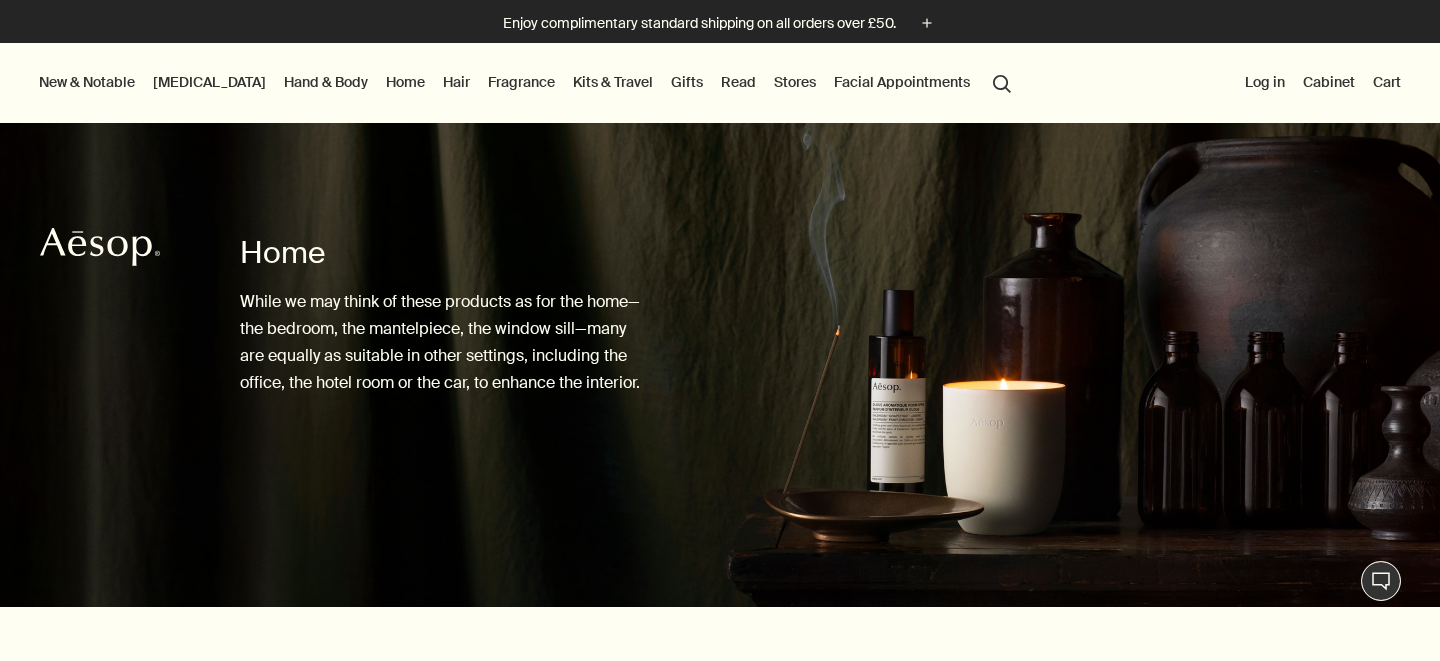 click on "Gifts" at bounding box center [687, 82] 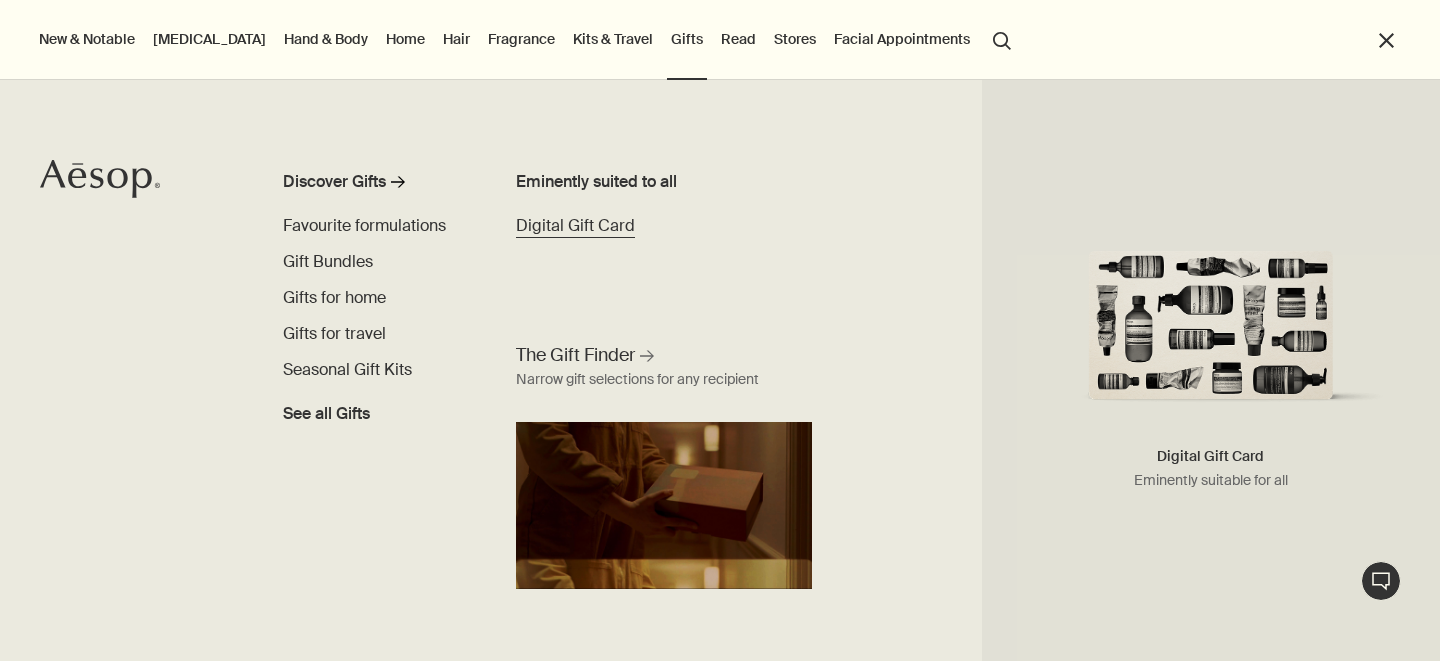 click on "Digital Gift Card" at bounding box center (575, 225) 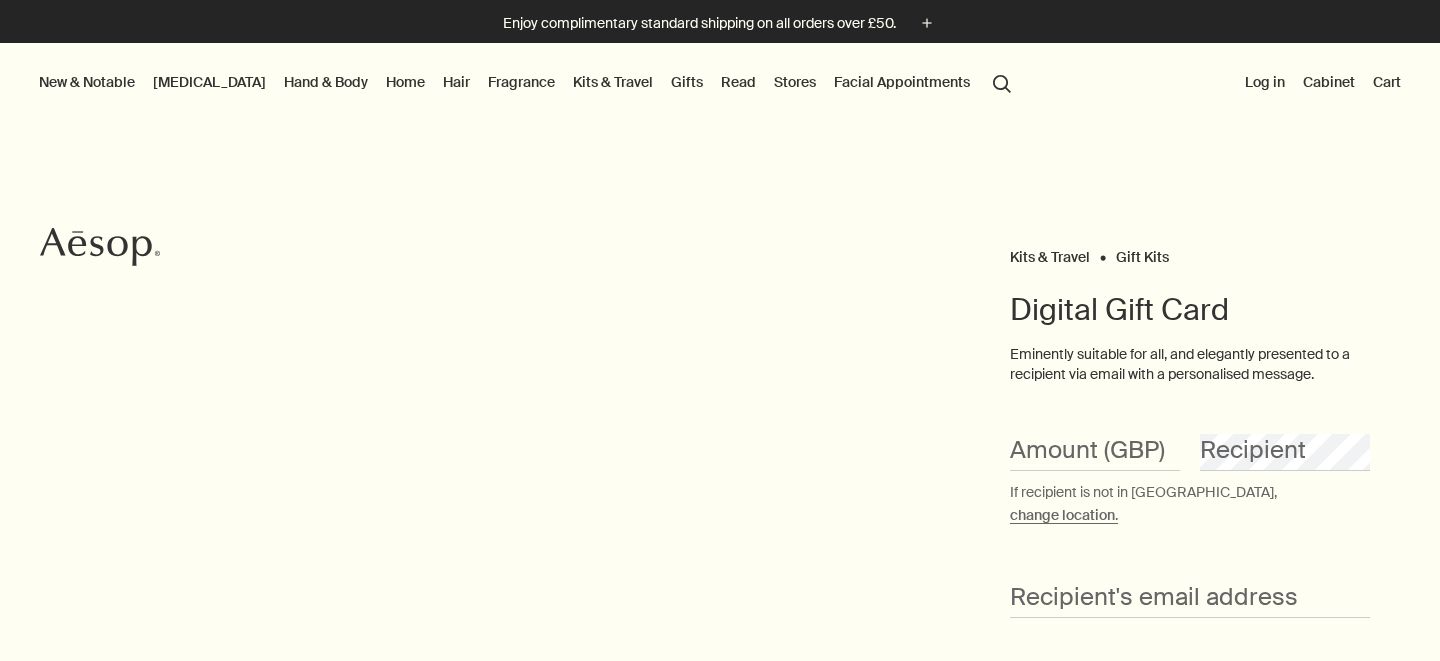 scroll, scrollTop: 0, scrollLeft: 0, axis: both 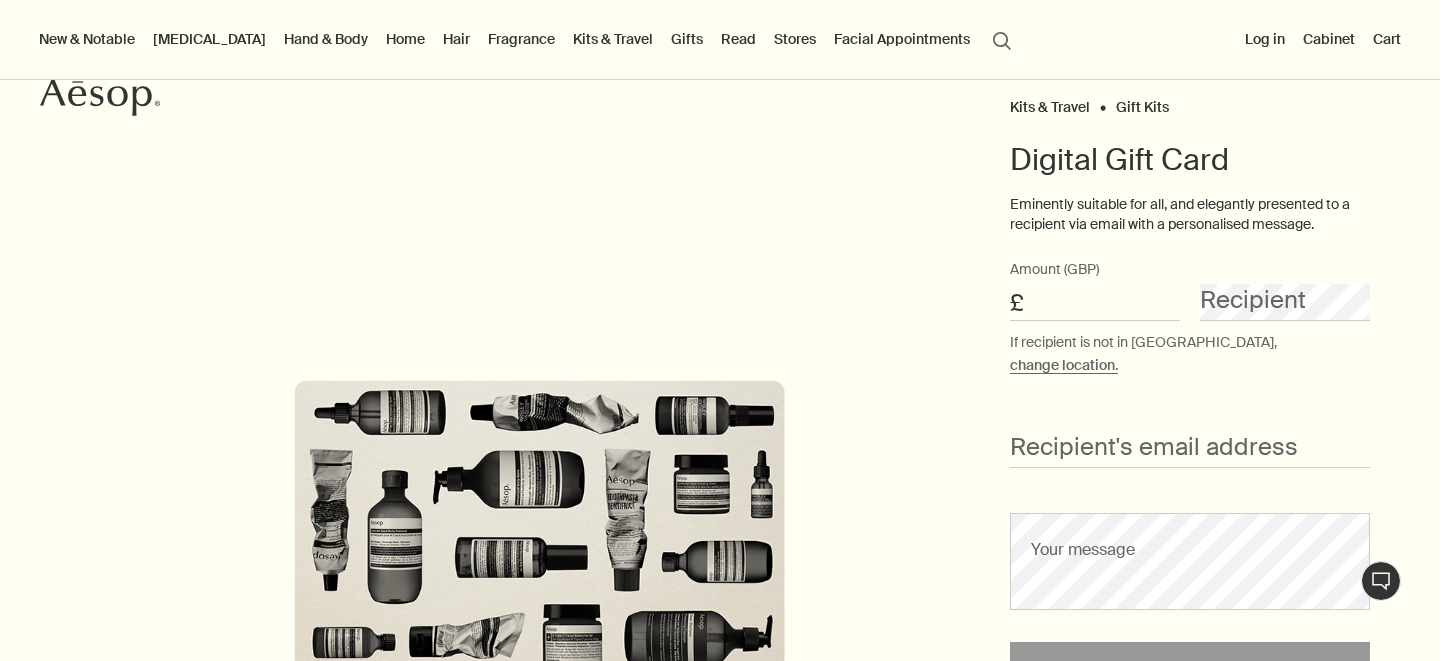 click on "Amount (GBP)" at bounding box center (1095, 302) 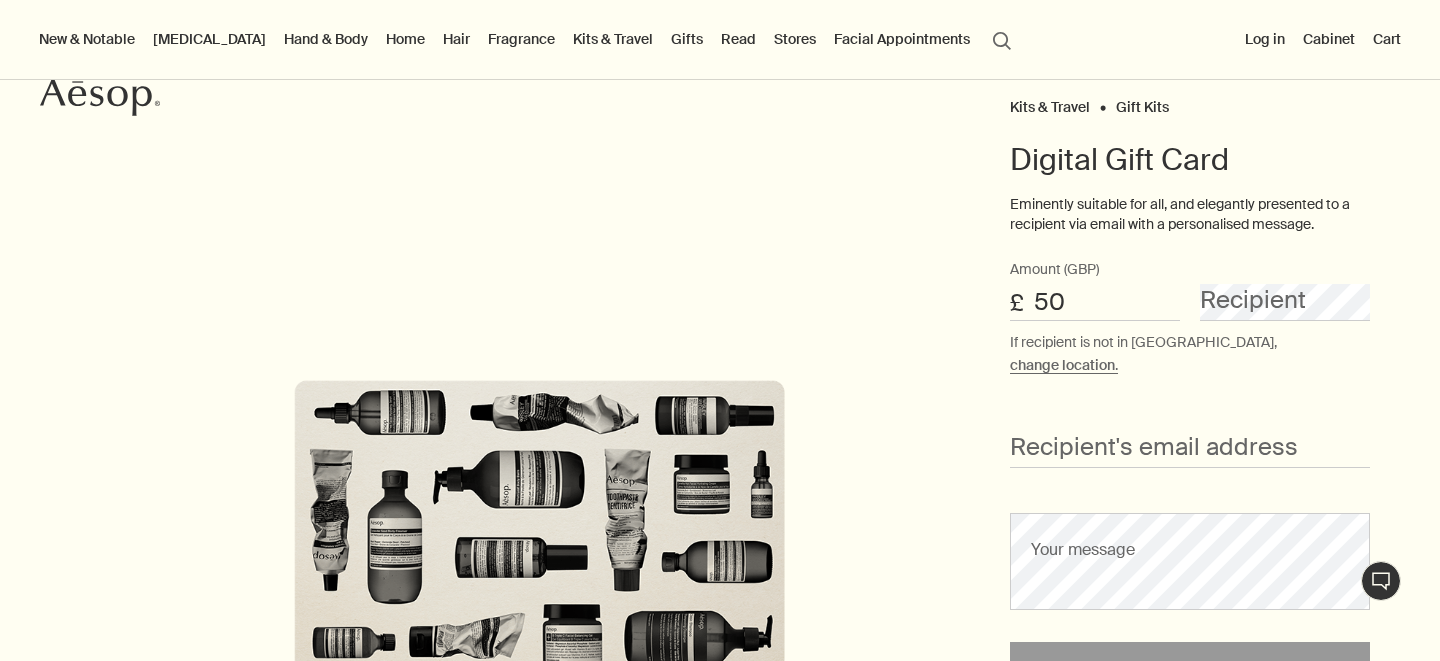 type on "50" 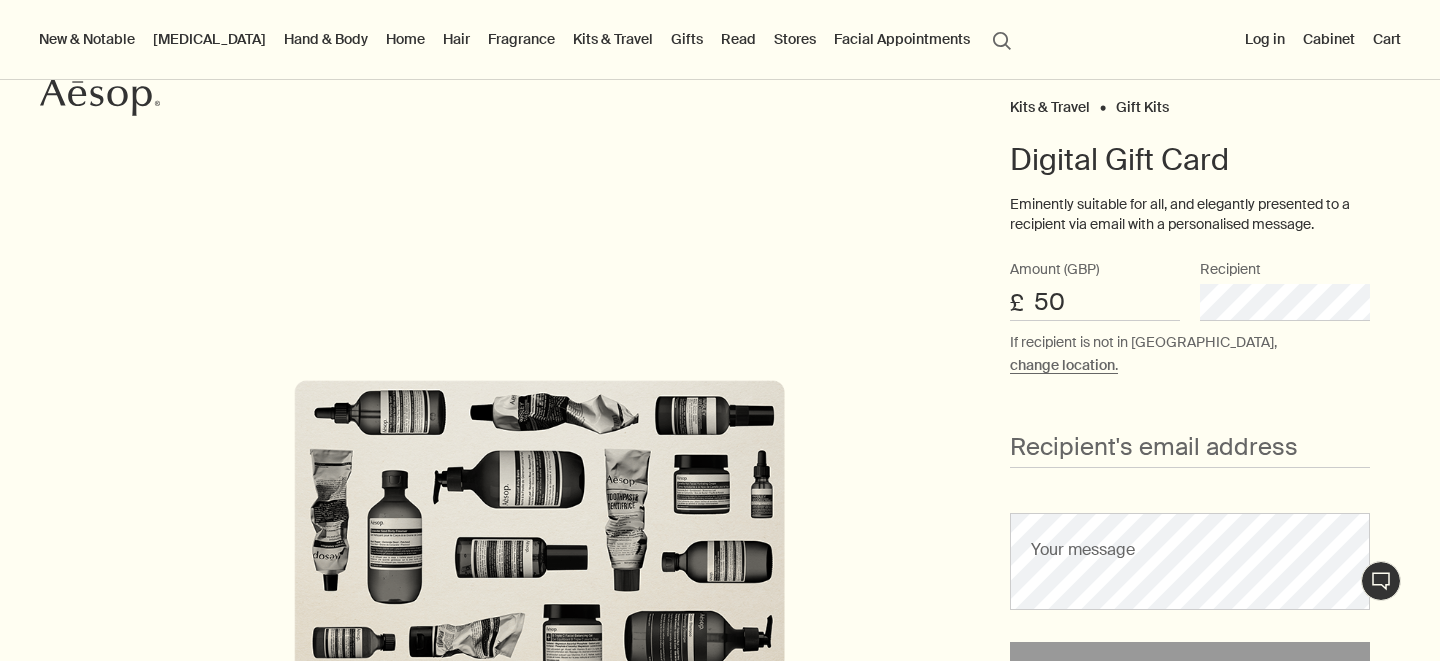 scroll, scrollTop: 0, scrollLeft: 7, axis: horizontal 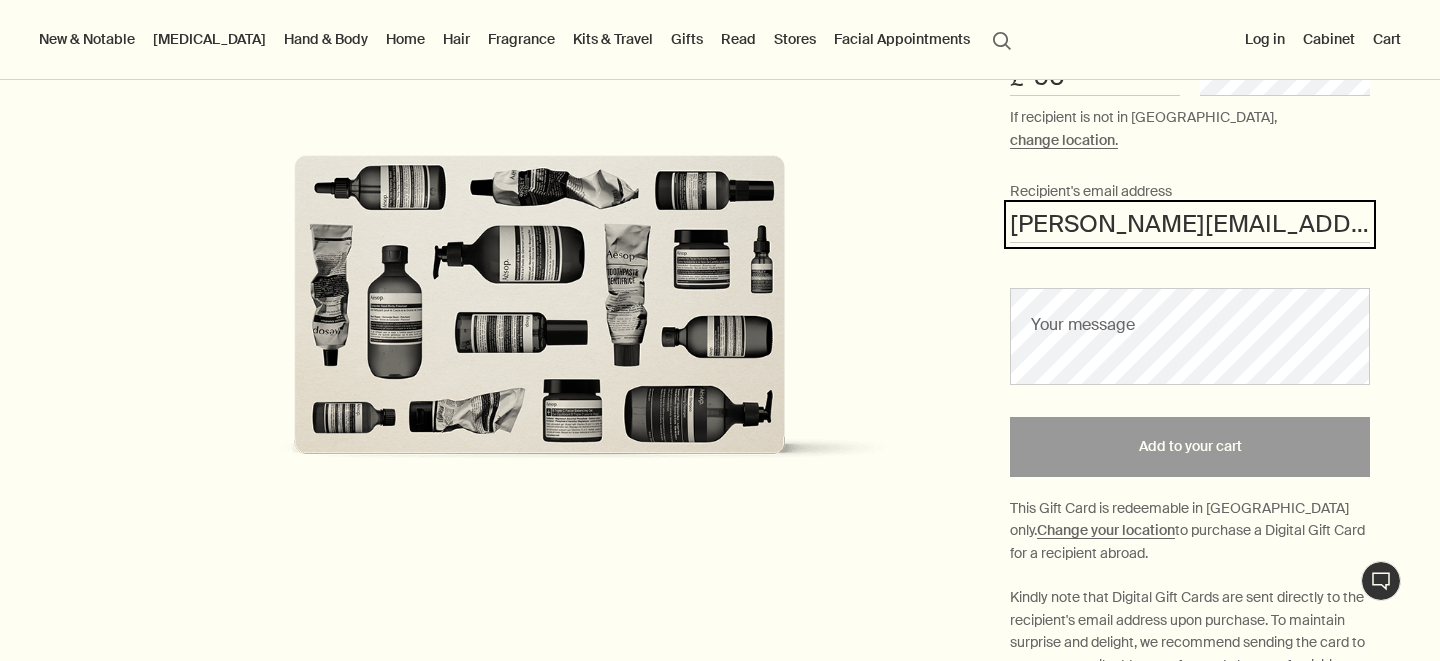 type on "[PERSON_NAME][EMAIL_ADDRESS][DOMAIN_NAME]" 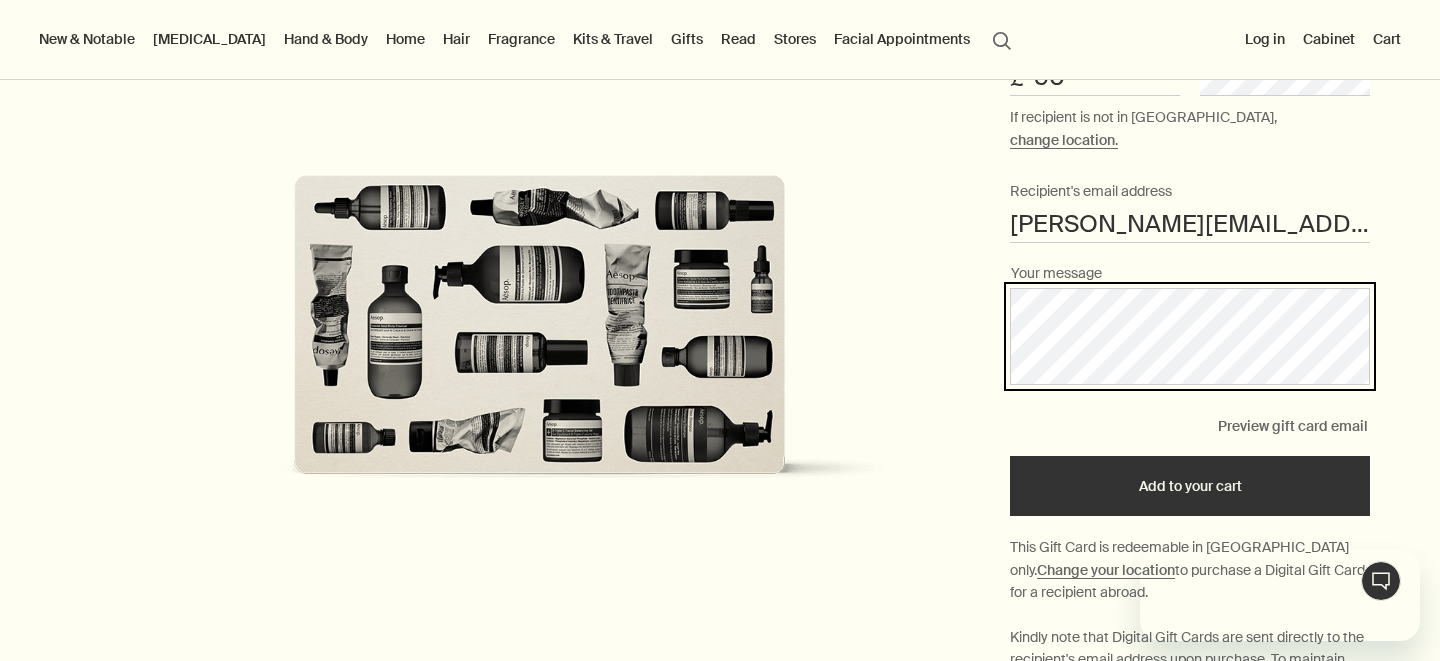 scroll, scrollTop: 0, scrollLeft: 0, axis: both 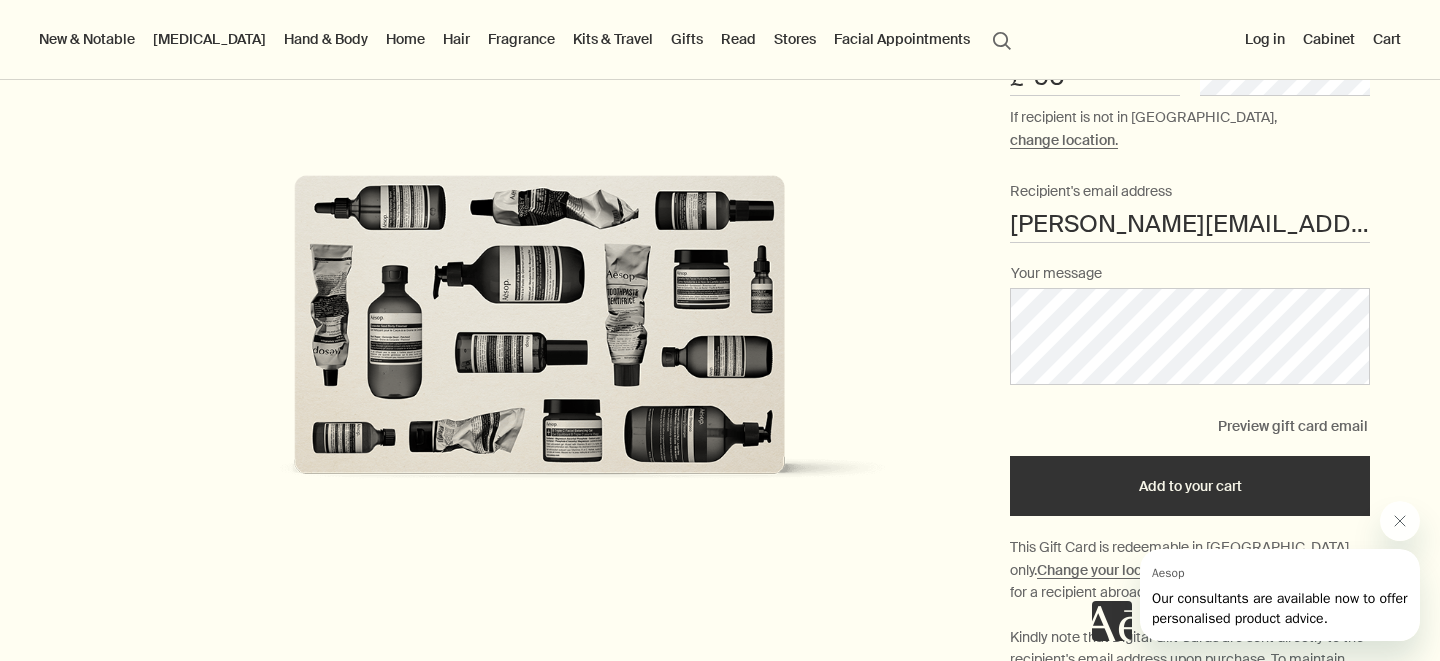 click on "Kits & Travel Gift Kits Digital Gift Card Eminently suitable for all, and elegantly presented to a recipient via email with a personalised message. 50 Amount (GBP) £ Recipient If recipient is not in [GEOGRAPHIC_DATA],  change location . [PERSON_NAME][EMAIL_ADDRESS][DOMAIN_NAME] Recipient's email address Your message Preview gift card email   Add to your cart This Gift Card is redeemable in [GEOGRAPHIC_DATA] only.  Change your location  to purchase a Digital Gift Card for a recipient abroad.
Kindly note that Digital Gift Cards are sent directly to the recipient's email address upon purchase. To maintain surprise and delight, we recommend sending the card to your own email address to forward closer to festivities. Full Terms and Conditions   rightArrow" at bounding box center [720, 352] 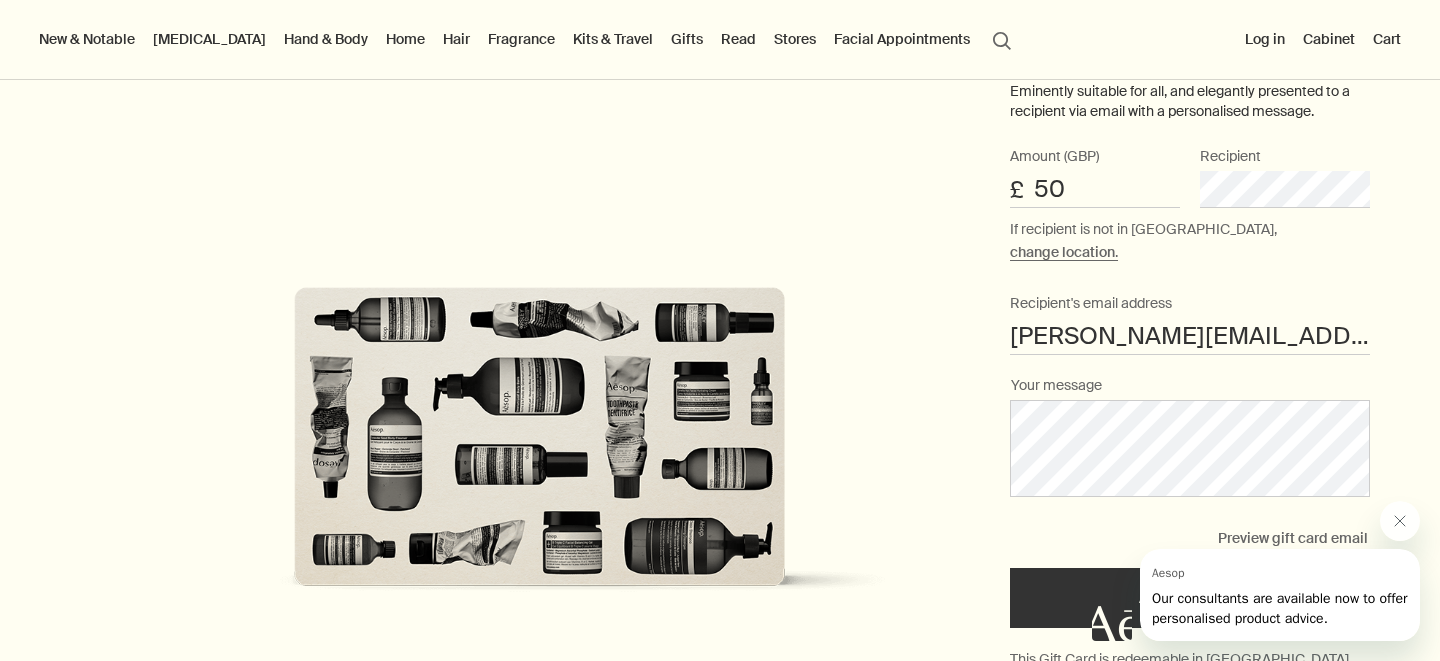 scroll, scrollTop: 256, scrollLeft: 0, axis: vertical 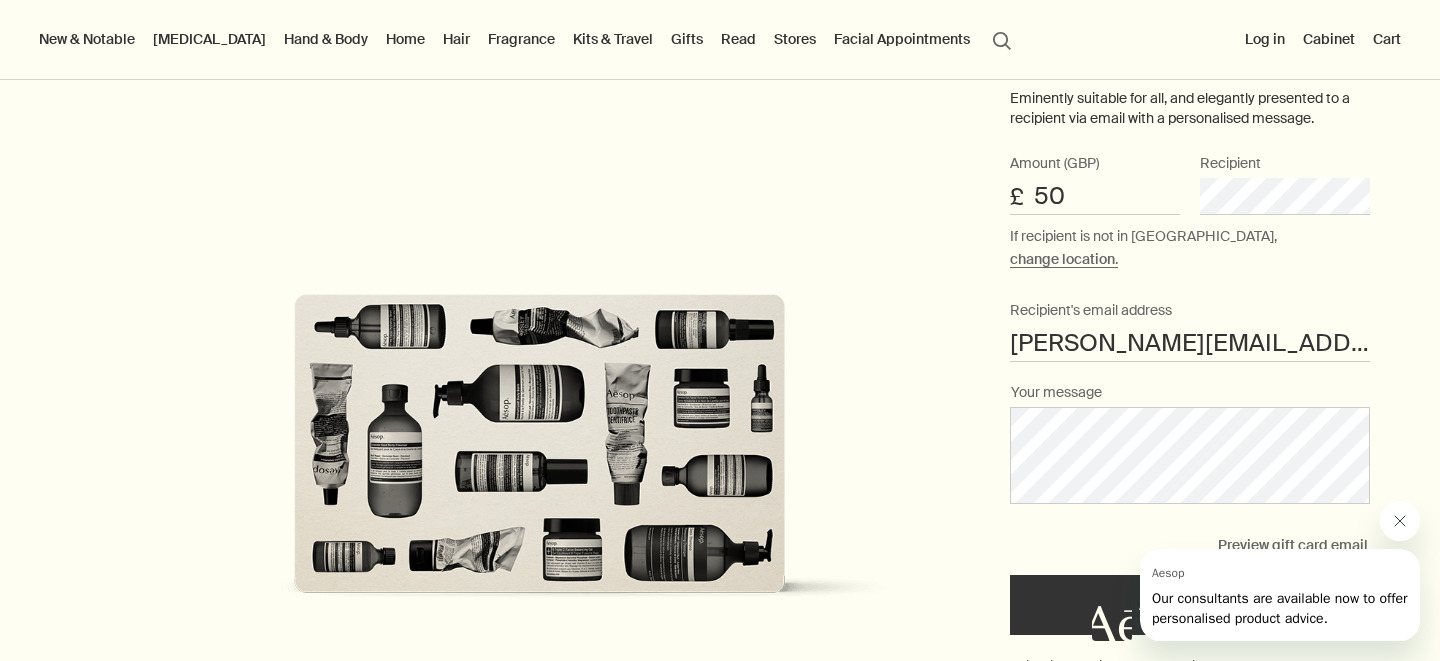 click 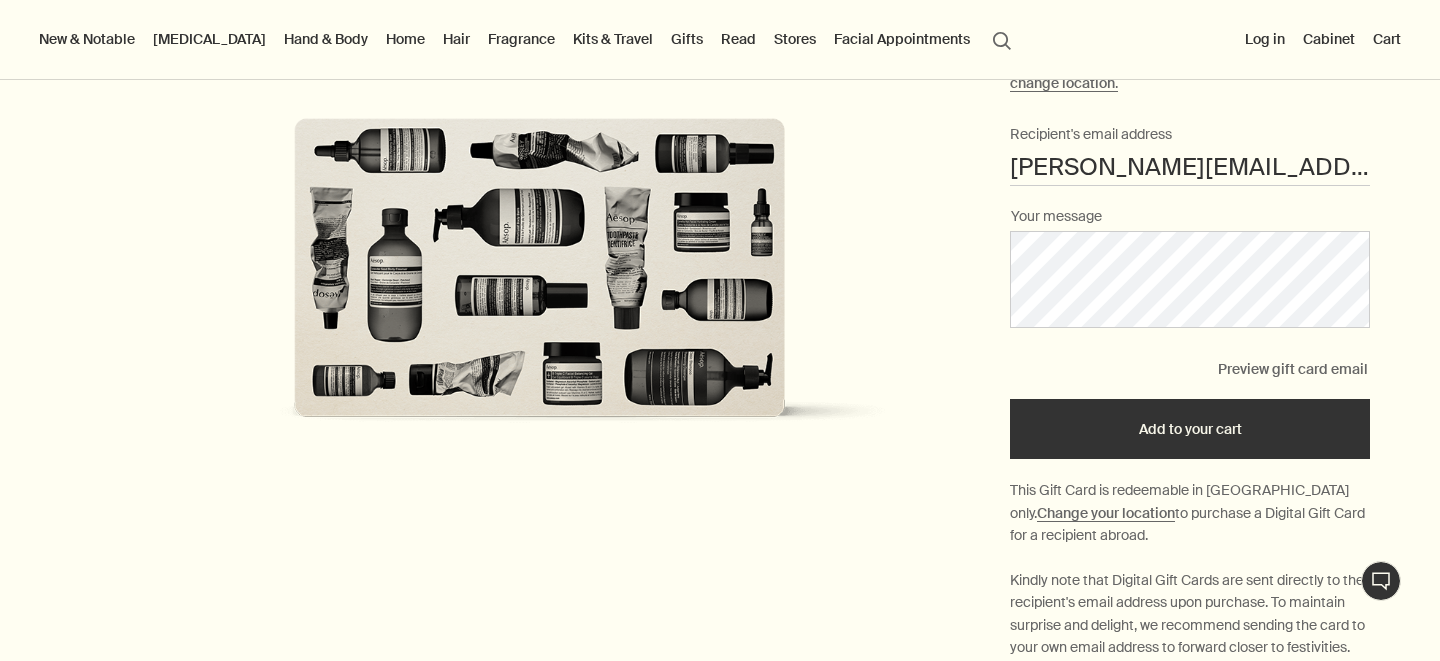 scroll, scrollTop: 432, scrollLeft: 0, axis: vertical 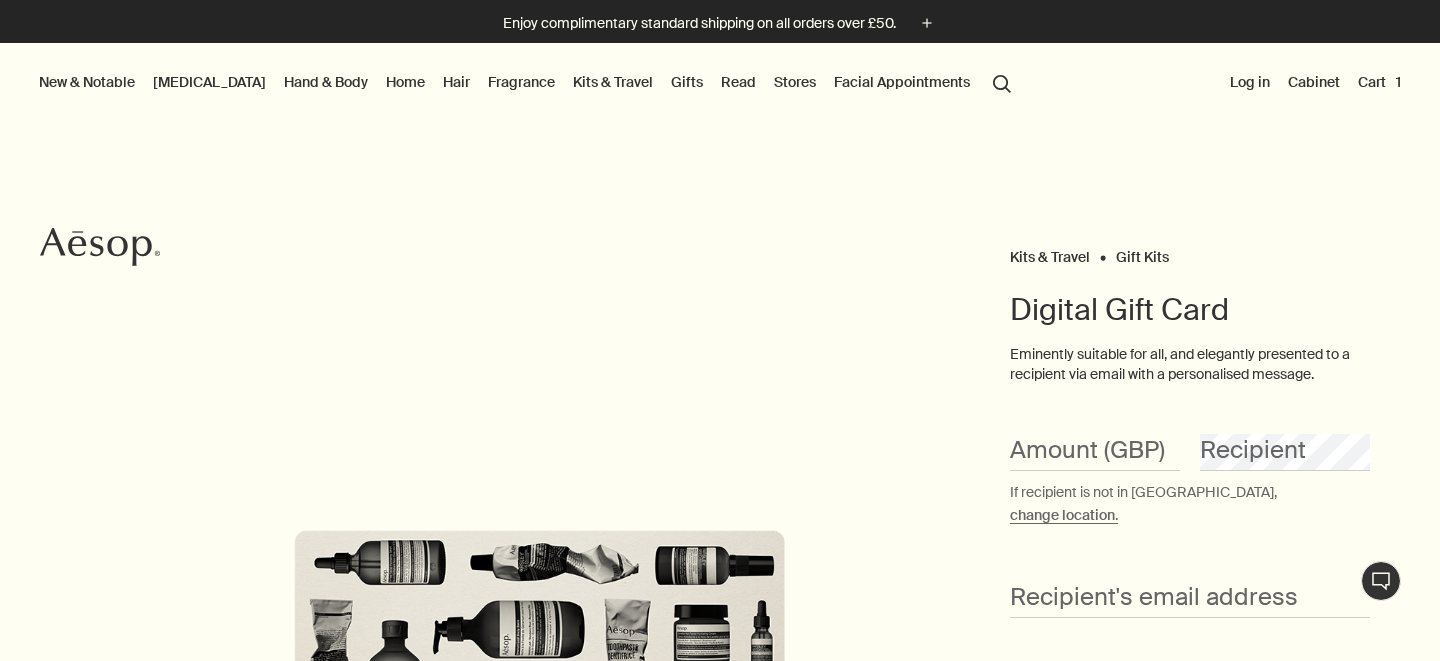 click on "Cart 1" at bounding box center (1379, 82) 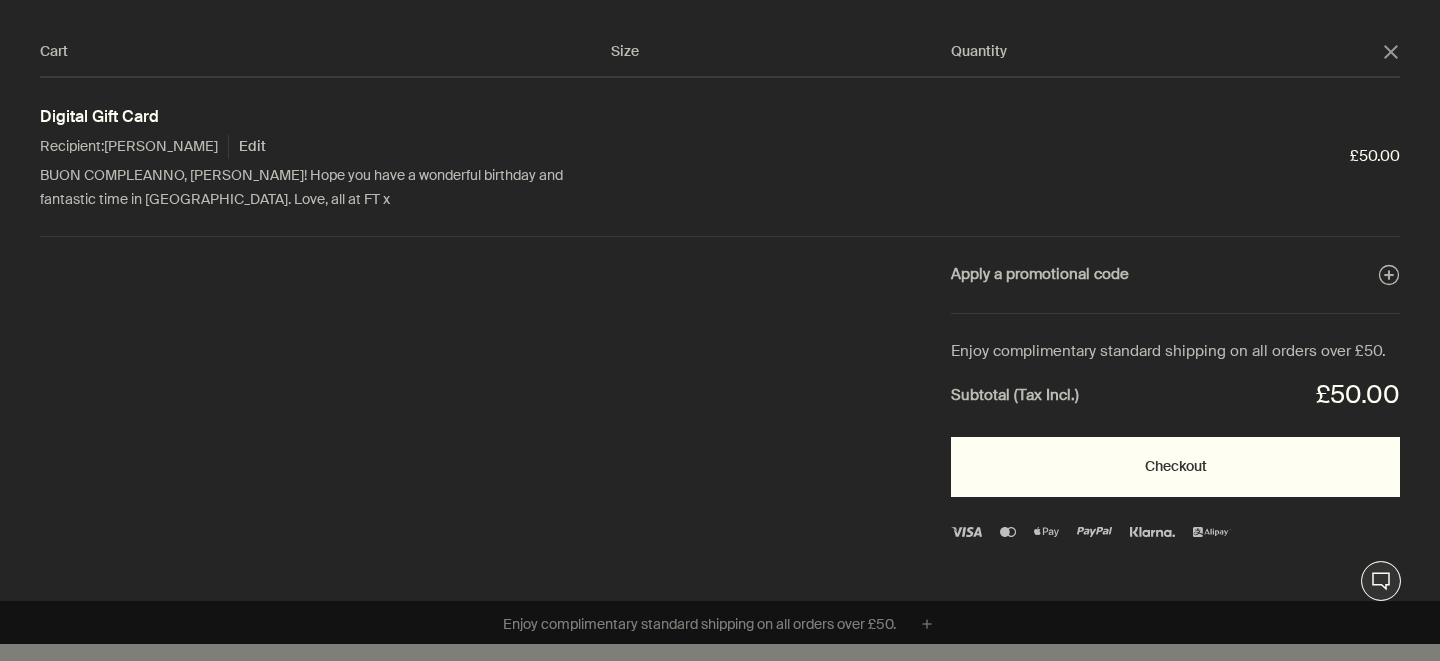 click on "Checkout" at bounding box center [1175, 467] 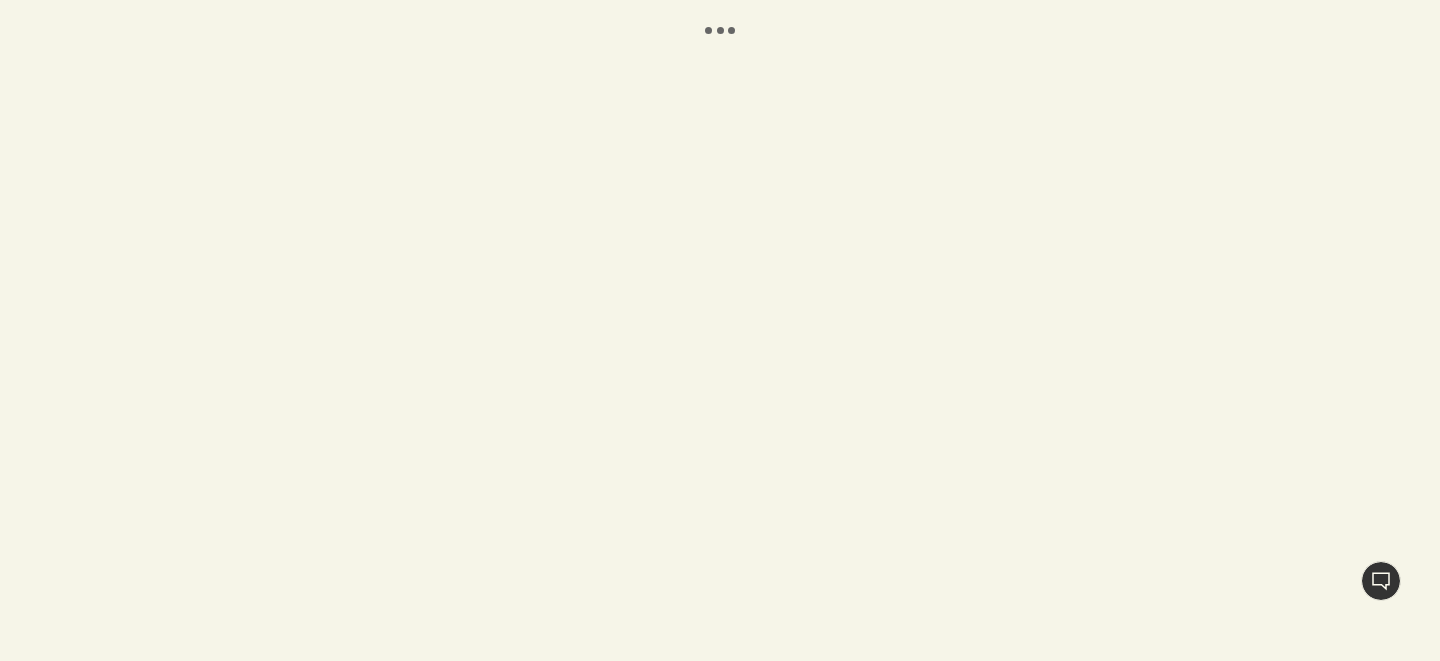 scroll, scrollTop: 0, scrollLeft: 0, axis: both 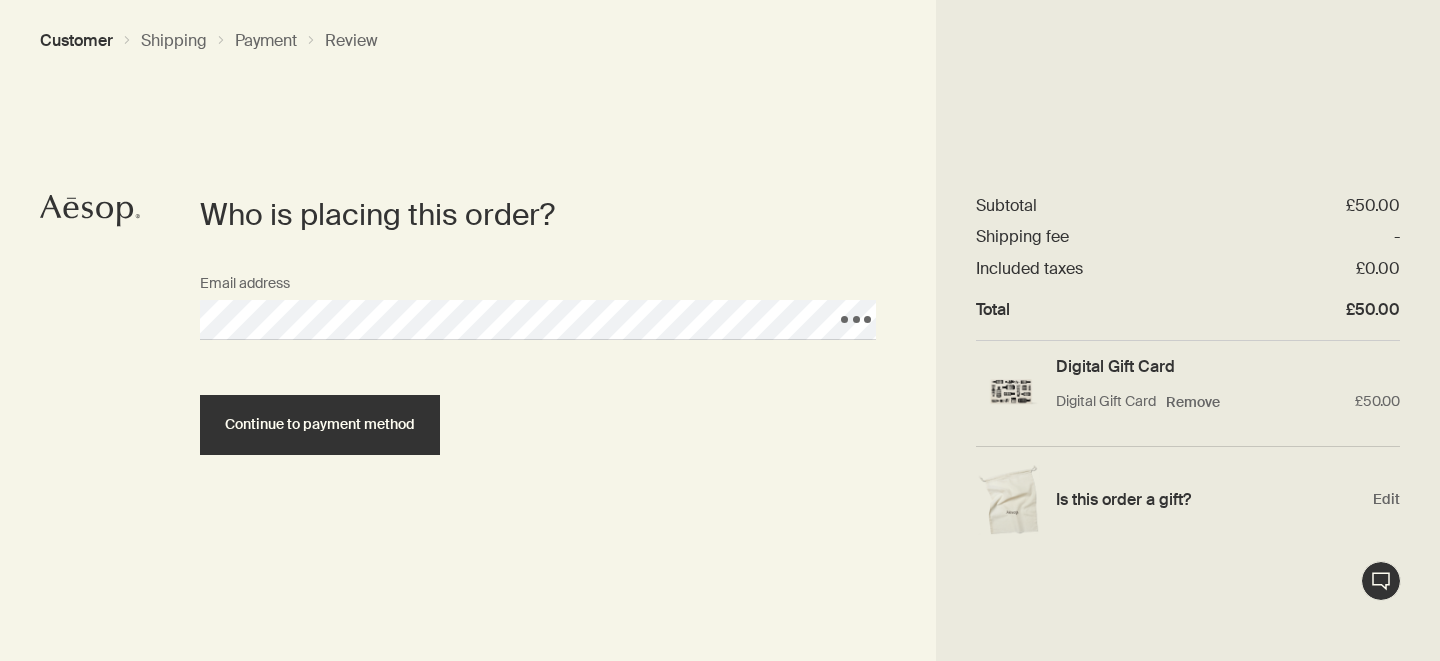 click on "Continue to payment method" at bounding box center [320, 425] 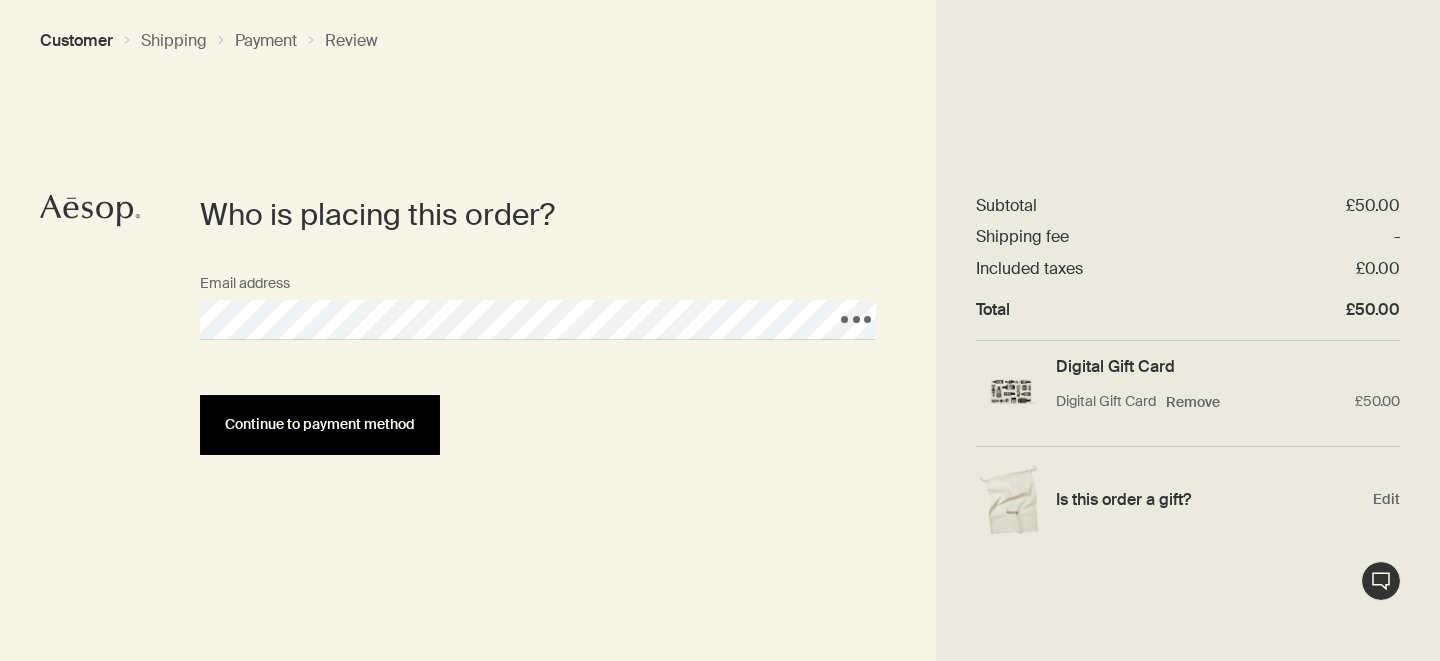 click on "Continue to payment method" at bounding box center [320, 425] 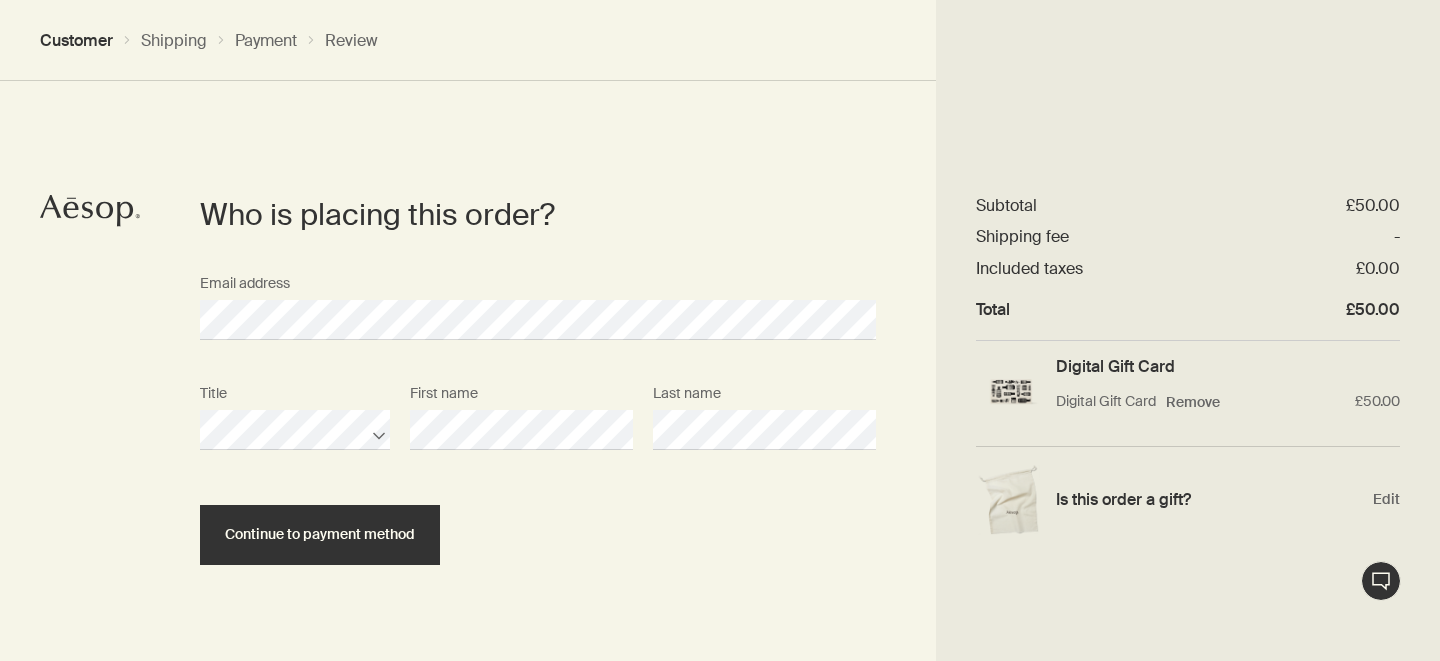 scroll, scrollTop: 37, scrollLeft: 0, axis: vertical 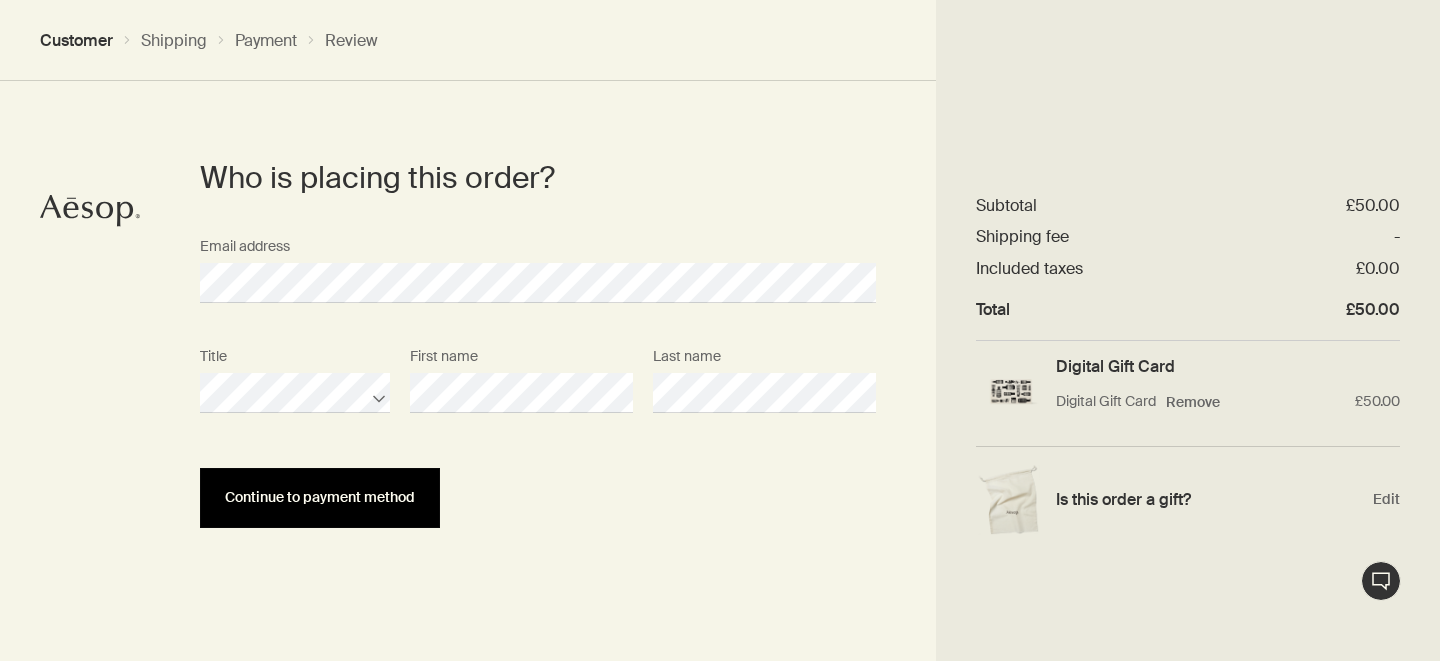 click on "Continue to payment method" at bounding box center [320, 497] 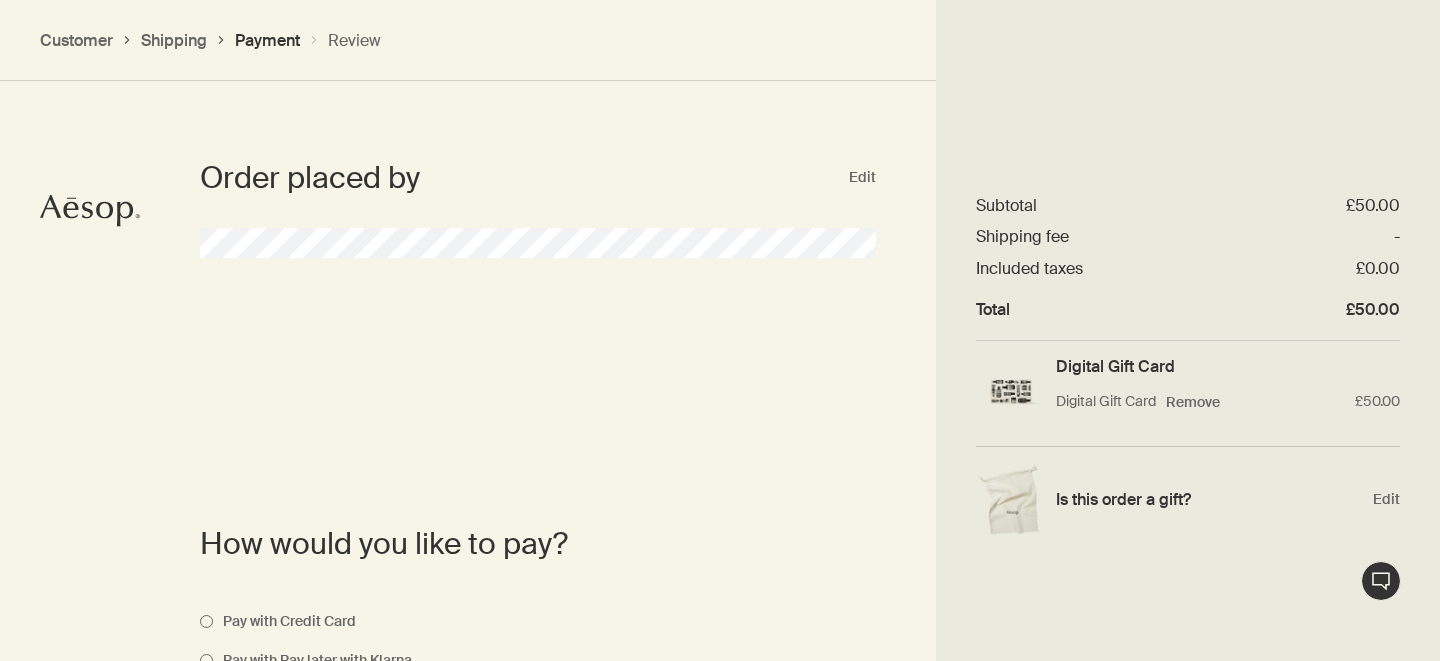 scroll, scrollTop: 0, scrollLeft: 0, axis: both 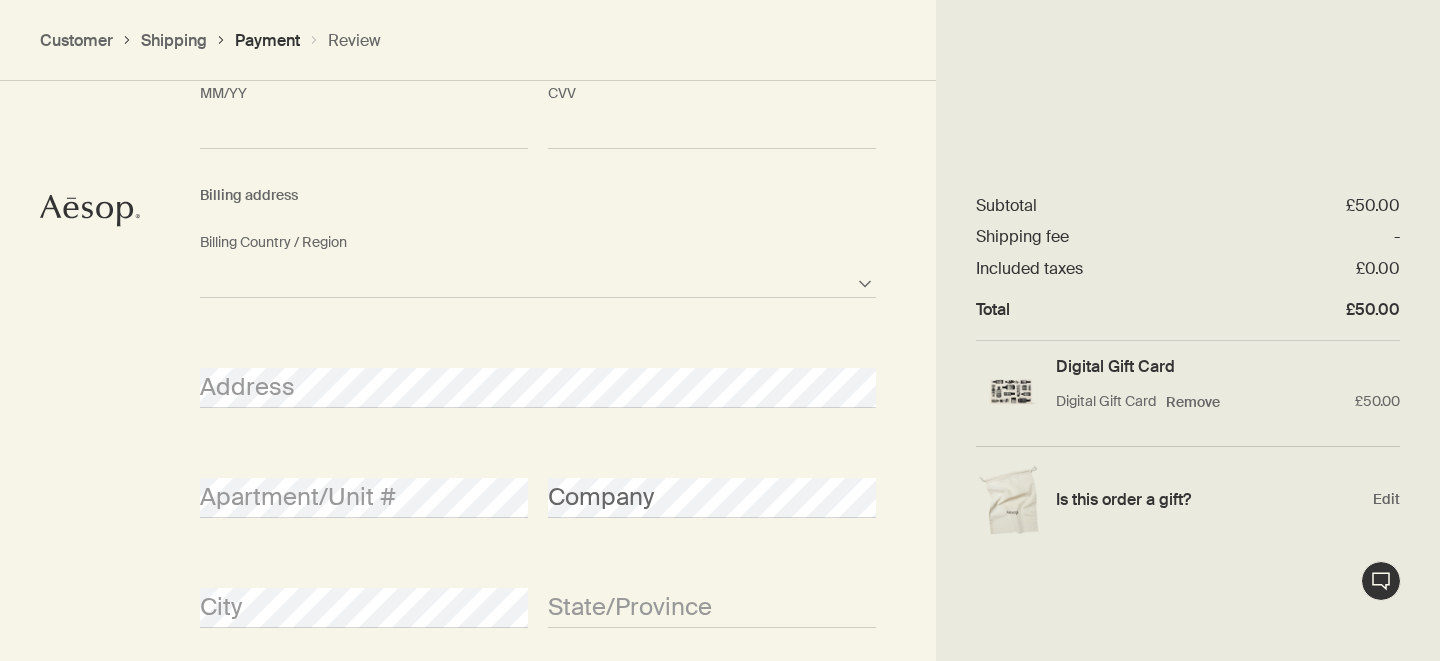 click on "Afghanistan Albania Algeria American Samoa Andorra Angola Anguilla Antarctica Antigua and Barbuda Argentina Armenia Aruba Australia Austria Azerbaijan Bahamas Bahrain Bangladesh Barbados Belarus Belgium Belize Benin Bermuda Bhutan Bolivia Bosnia and Herzegovina Botswana Brazil British Indian Ocean Territory British Virgin Islands Brunei Bulgaria Burkina Faso Burundi Cambodia Cameroon Canada Cape Verde Cayman Islands Central African Republic Chad Chile Chinese Mainland Christmas Island Cocos Islands Colombia Comoros Cook Islands Costa Rica Croatia Cuba Curacao Cyprus Czech Republic Democratic Republic of the Congo Denmark Djibouti Dominica Dominican Republic East Timor Ecuador Egypt El Salvador Equatorial Guinea Eritrea Estonia Ethiopia Falkland Islands Faroe Islands Fiji Finland France French Polynesia Gabon Gambia Georgia Germany Ghana Gibraltar Greece Greenland Grenada Guam Guatemala Guernsey Guinea Guinea-Bissau Guyana Haiti Honduras Hong Kong, SAR Hungary Iceland India Indonesia Iran Iraq Ireland Israel" at bounding box center (538, 278) 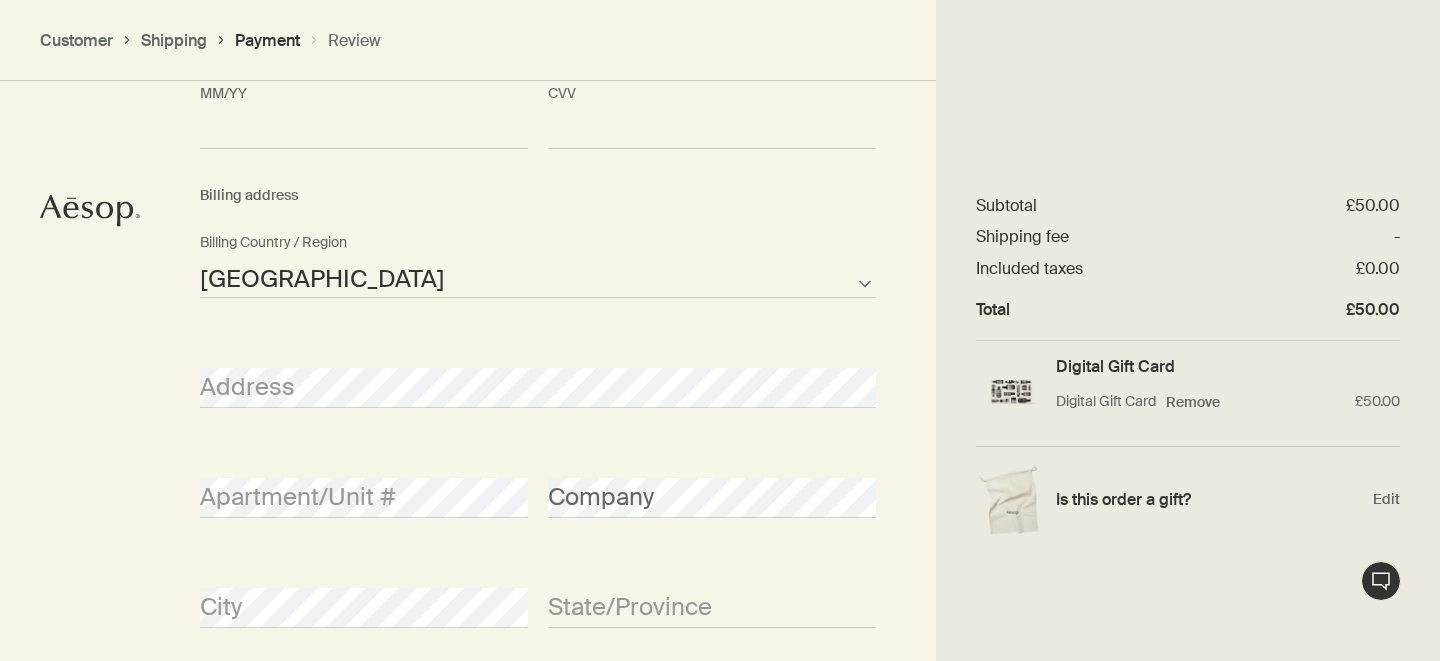 select on "GB" 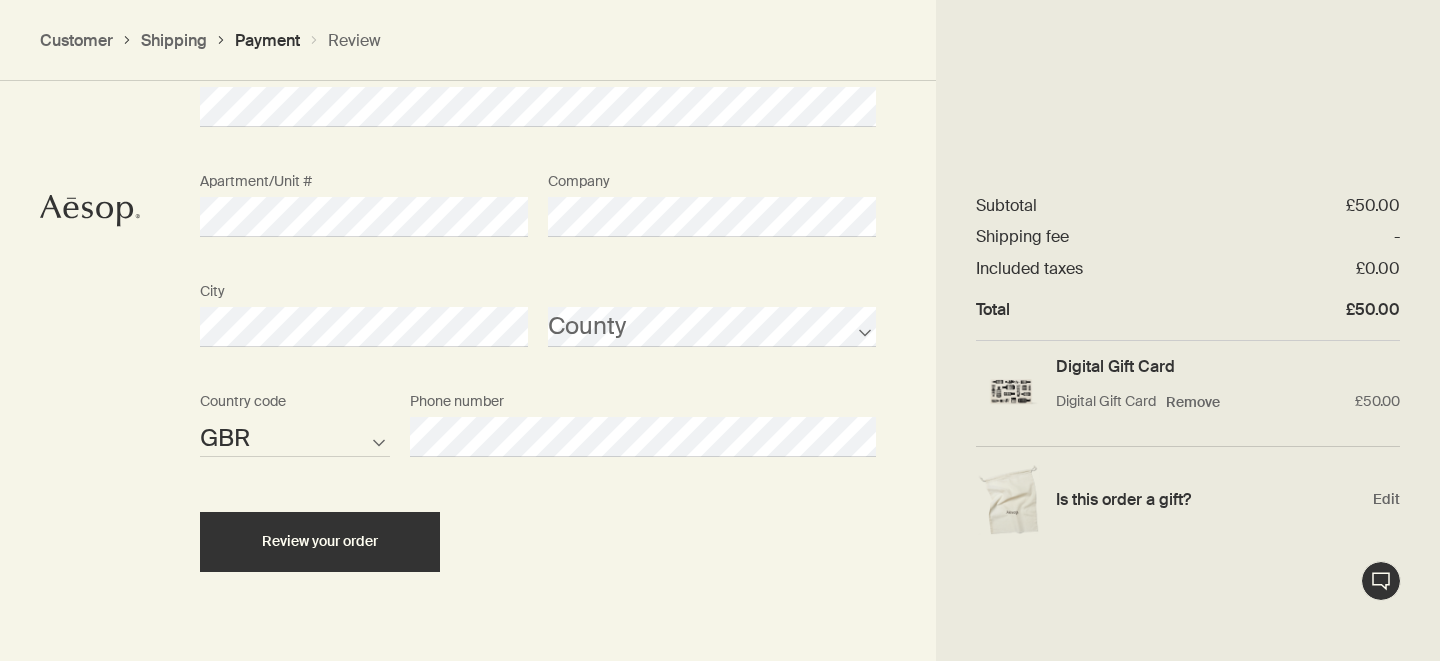 scroll, scrollTop: 1455, scrollLeft: 0, axis: vertical 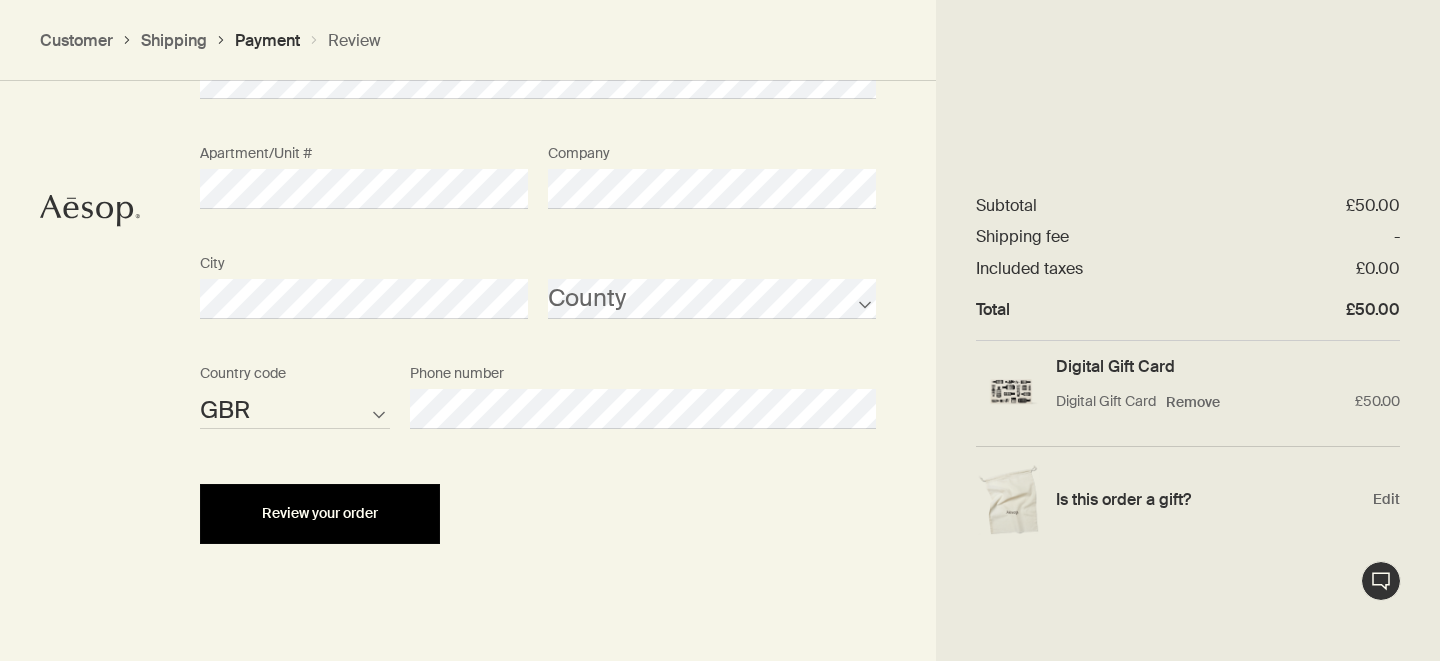 click on "Review your order" at bounding box center [320, 514] 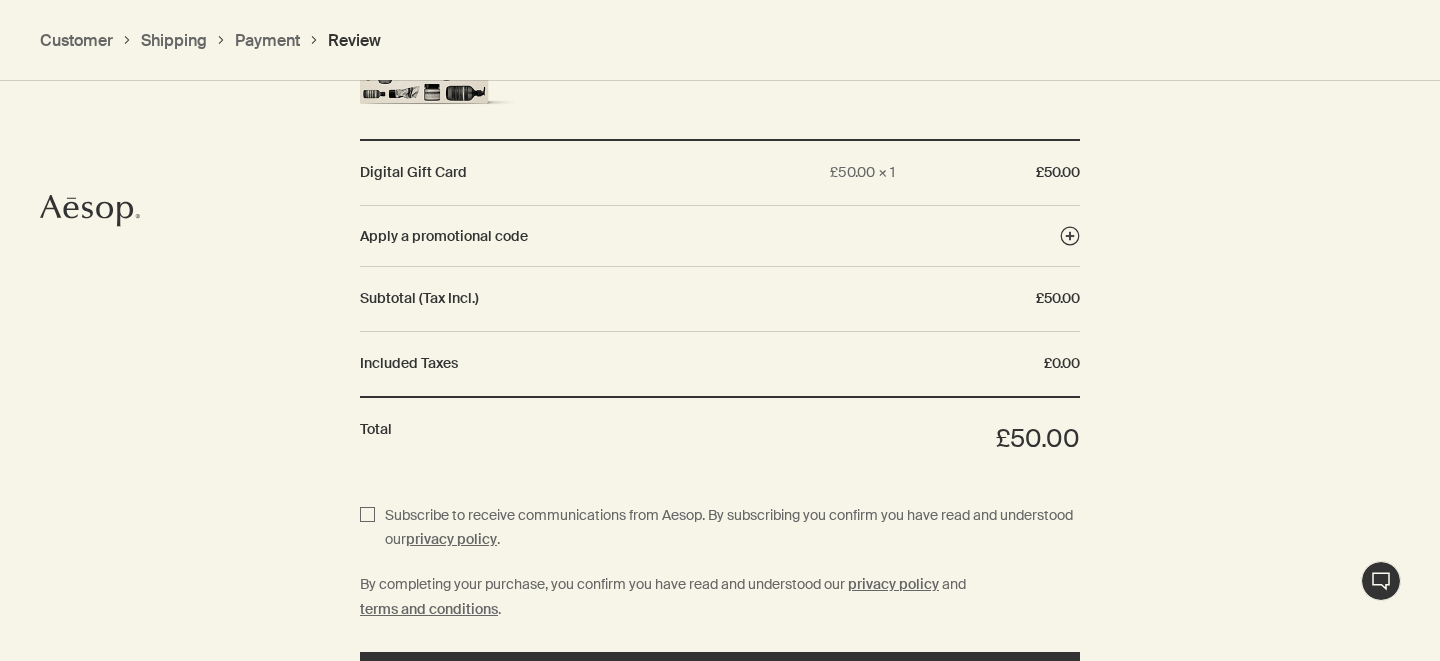 scroll, scrollTop: 1111, scrollLeft: 0, axis: vertical 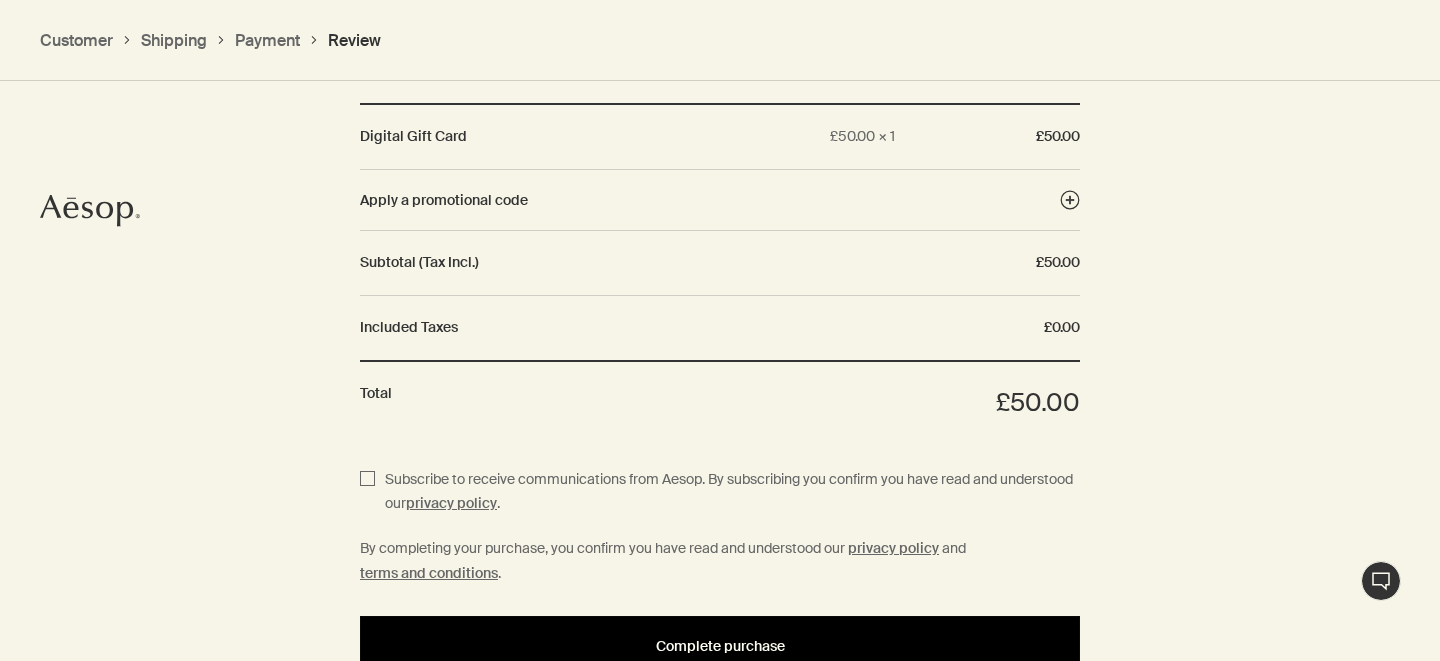 click on "Complete purchase" at bounding box center (720, 646) 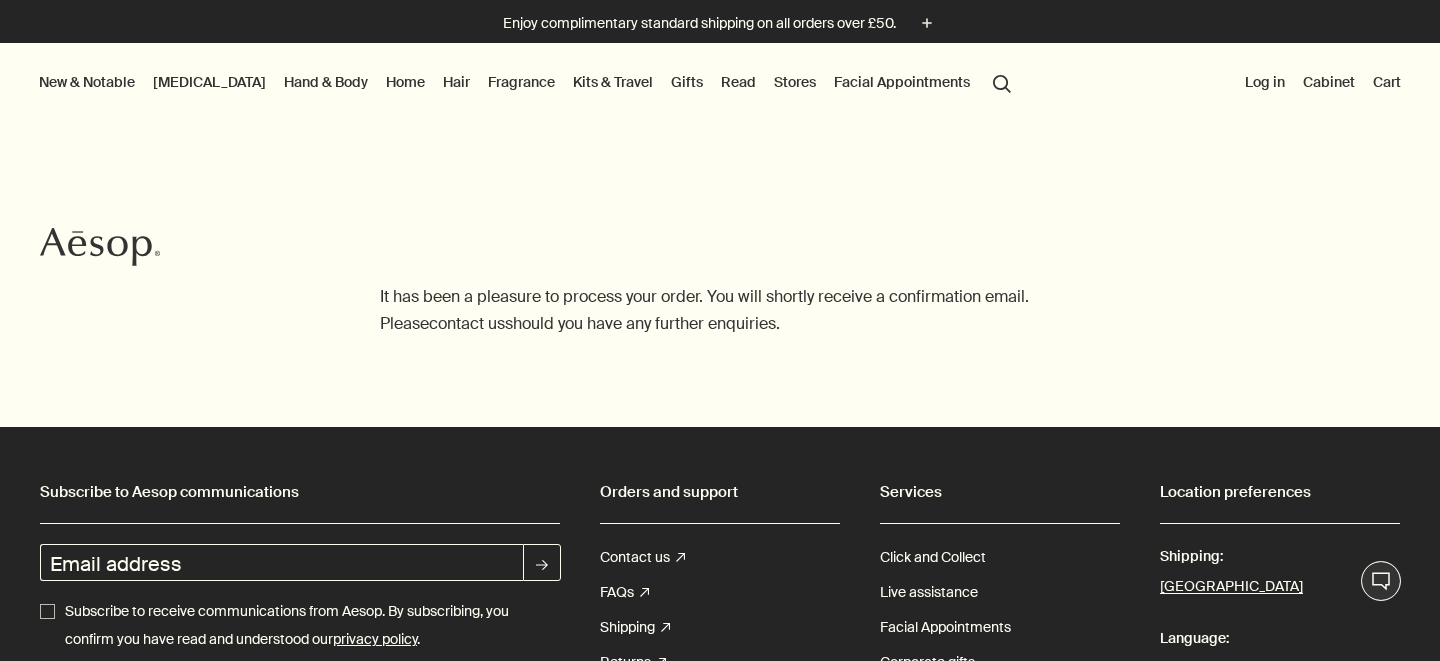 scroll, scrollTop: 0, scrollLeft: 0, axis: both 